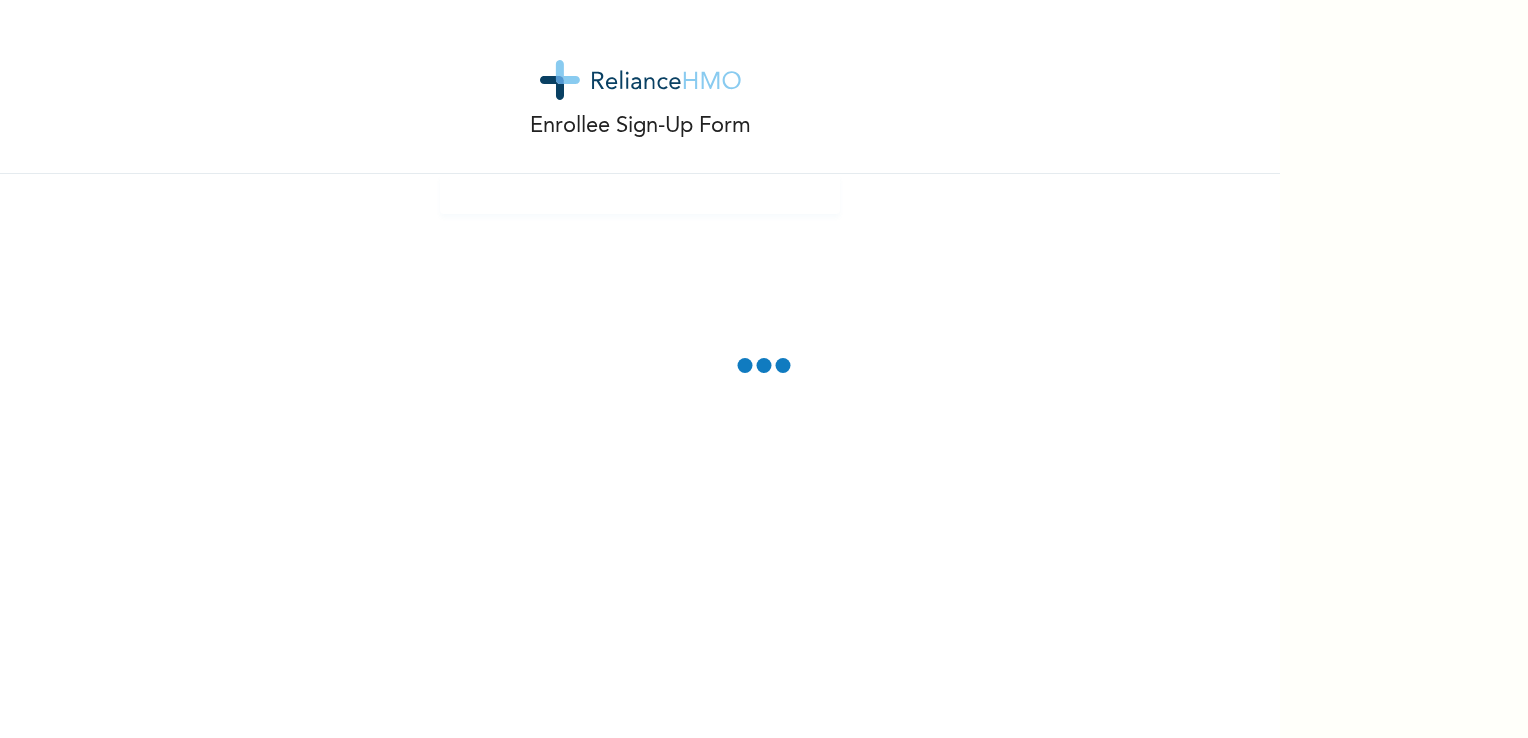 scroll, scrollTop: 0, scrollLeft: 0, axis: both 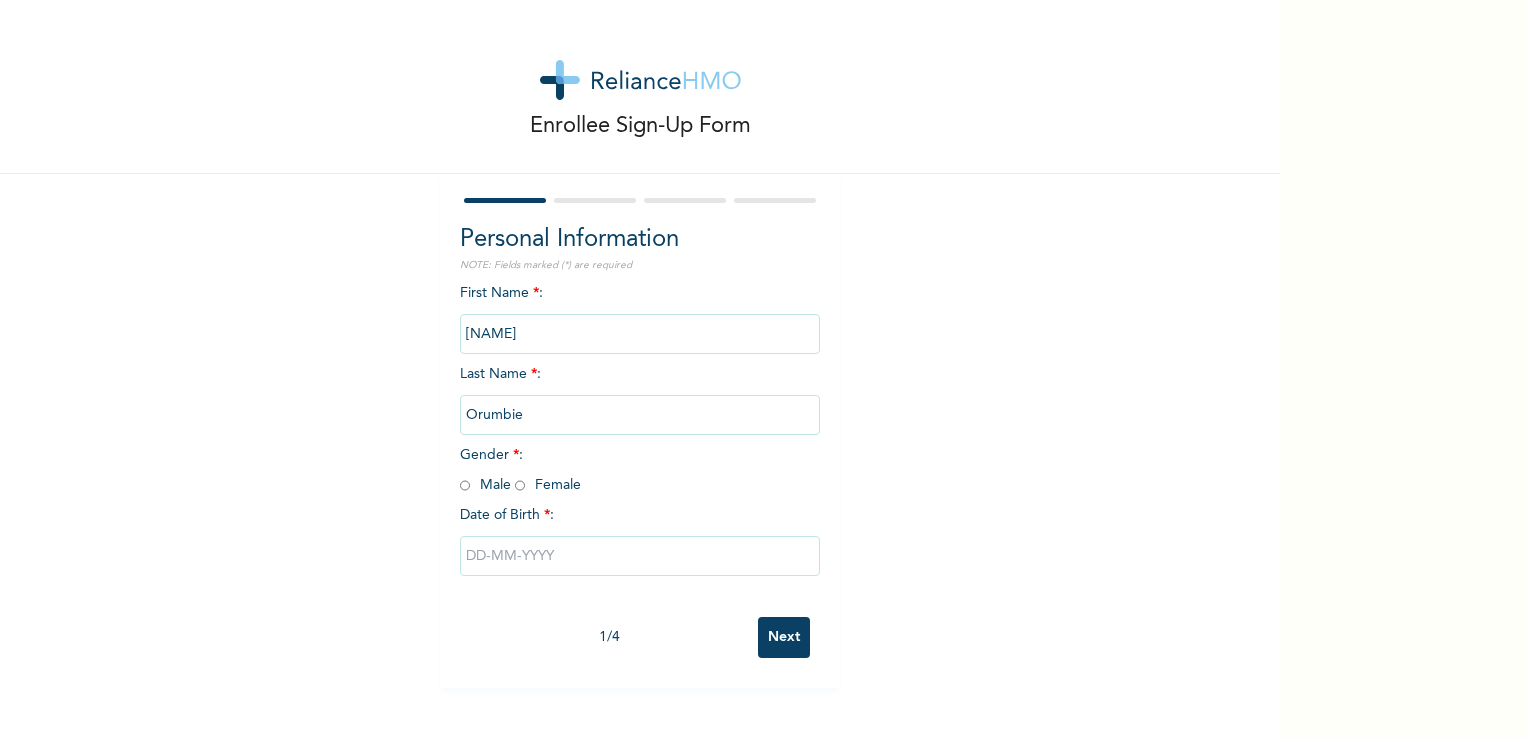 click at bounding box center [520, 485] 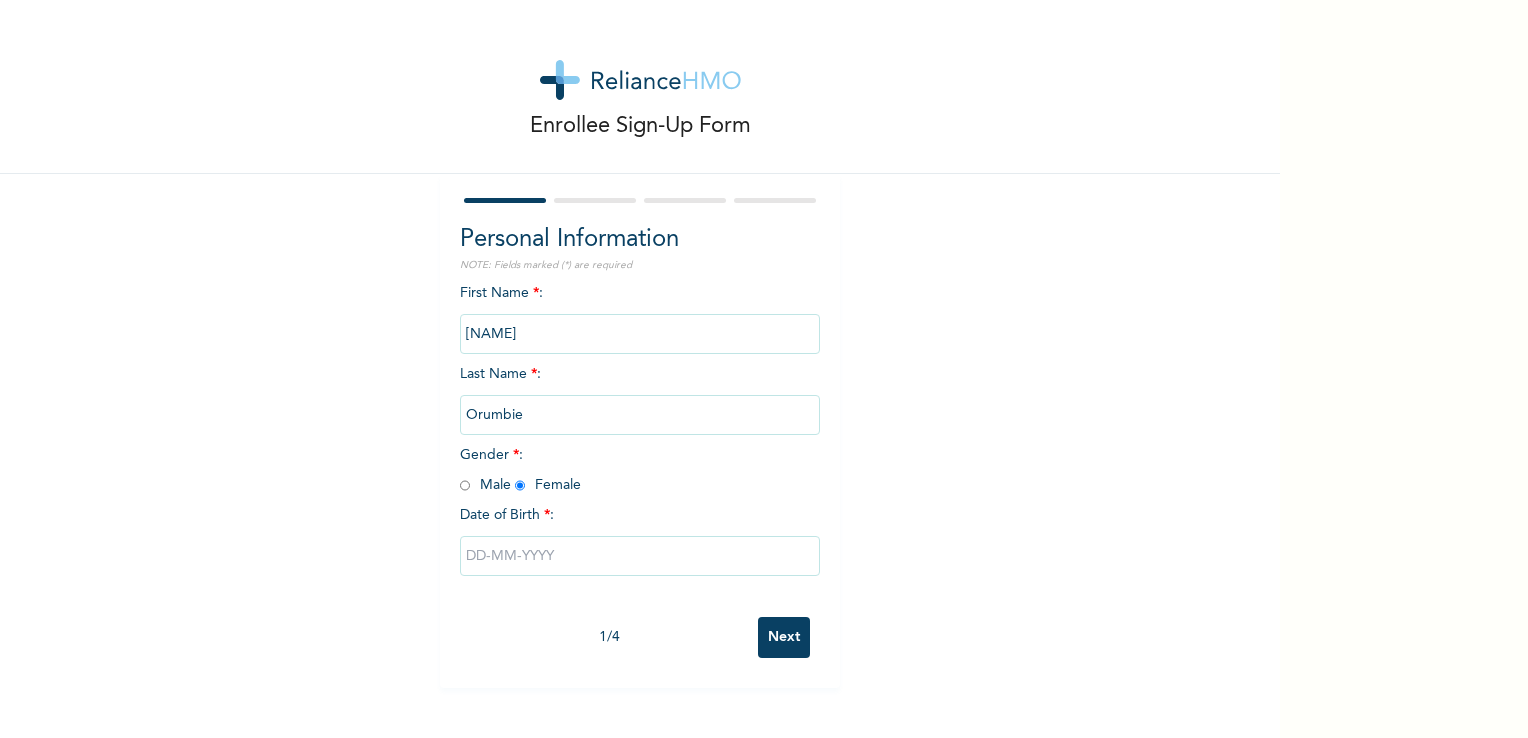 radio on "true" 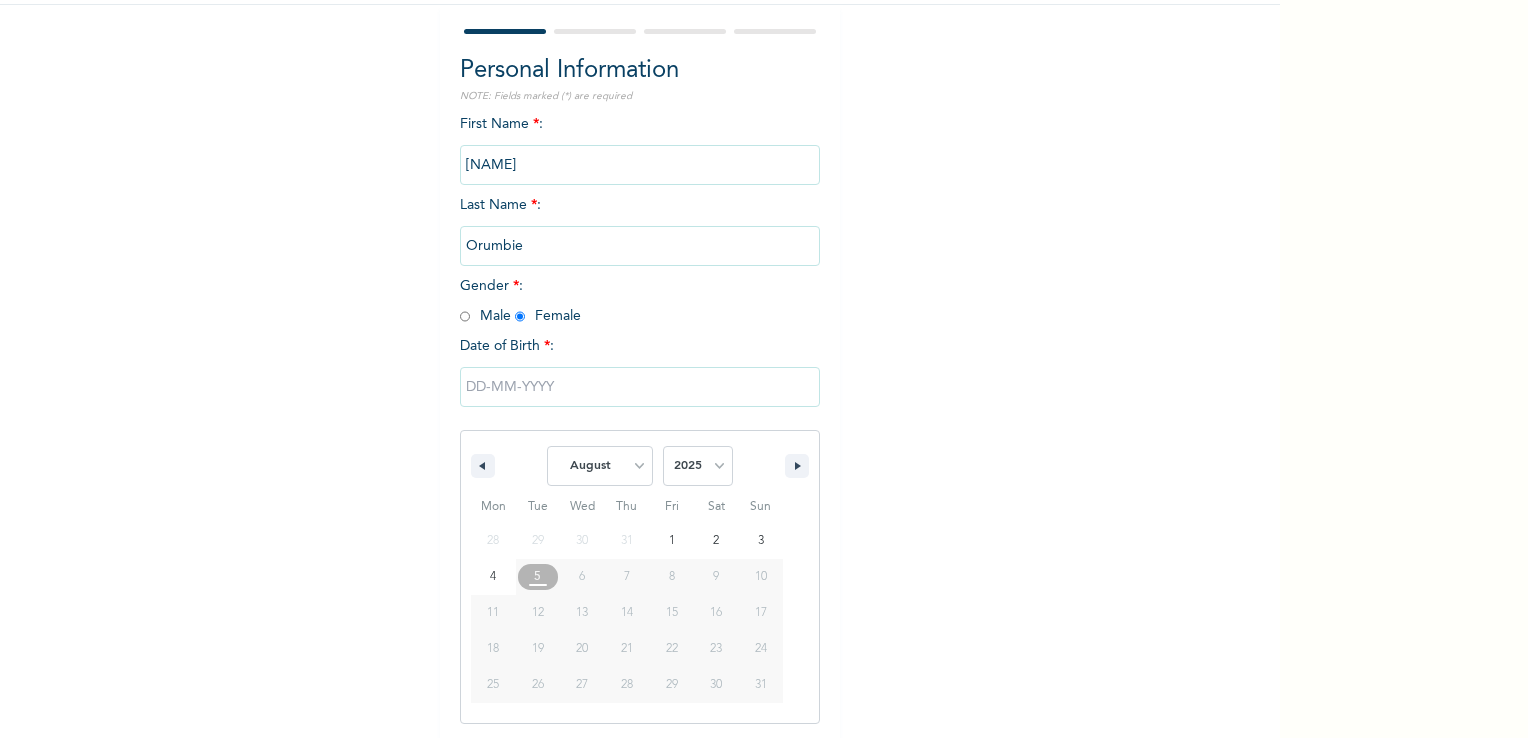scroll, scrollTop: 170, scrollLeft: 0, axis: vertical 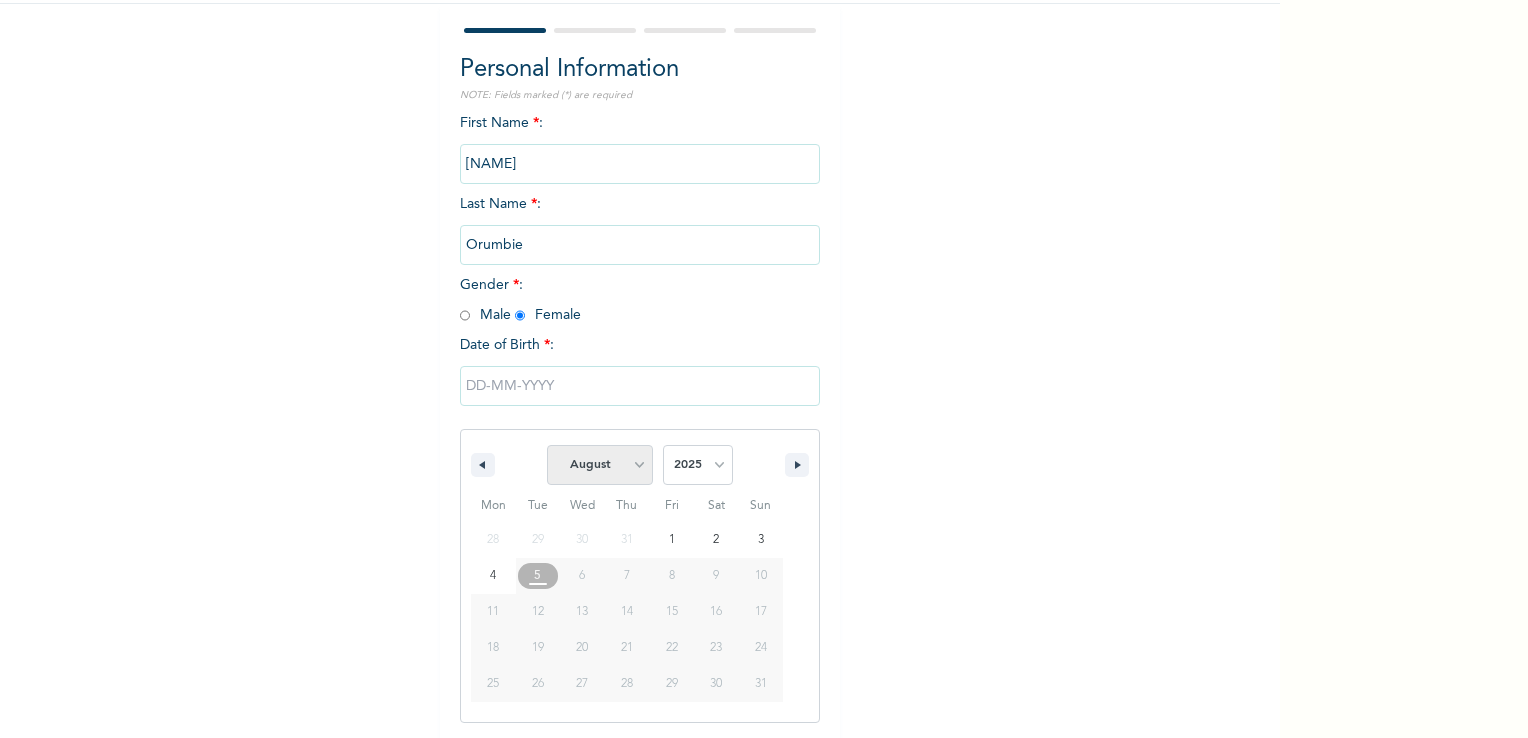 click on "January February March April May June July August September October November December" at bounding box center [600, 465] 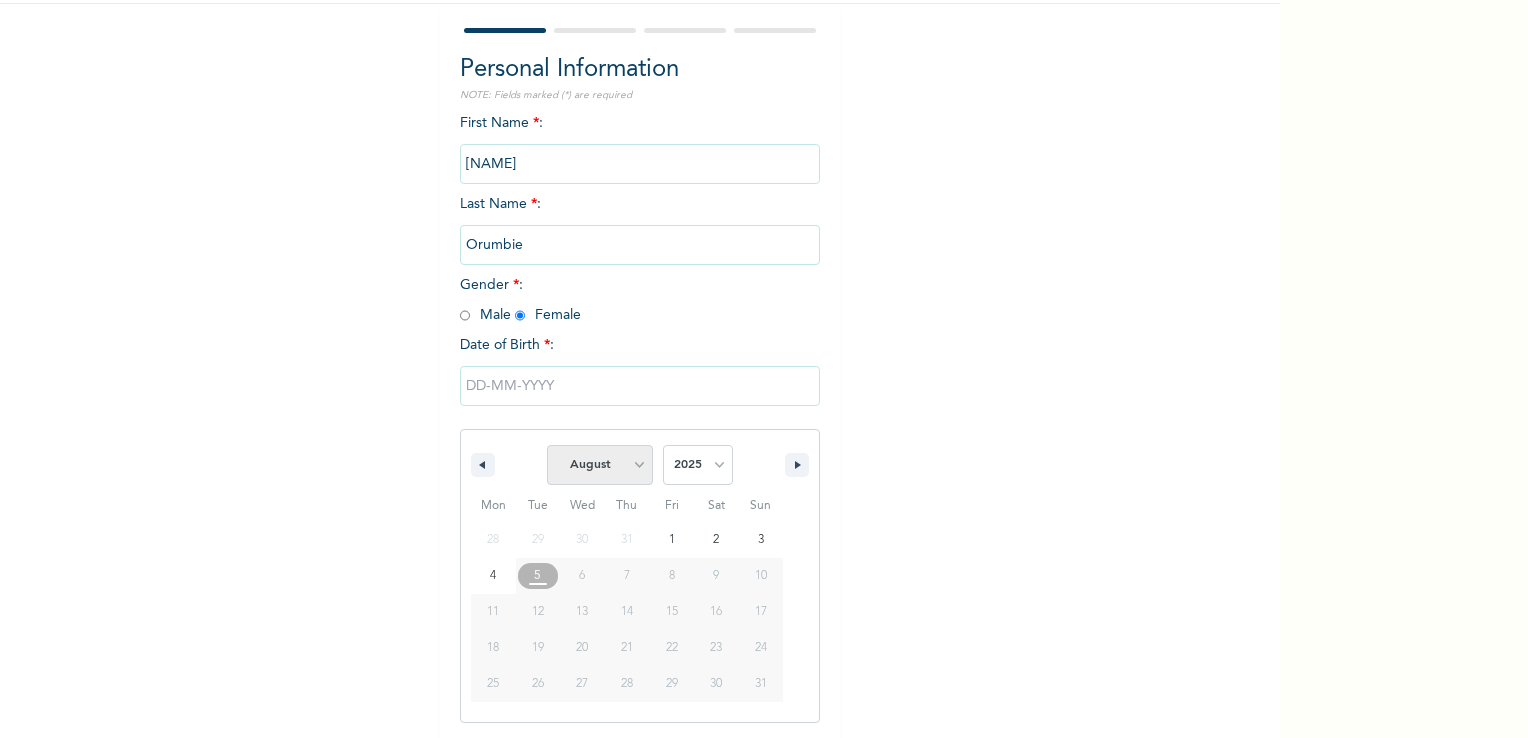 select on "4" 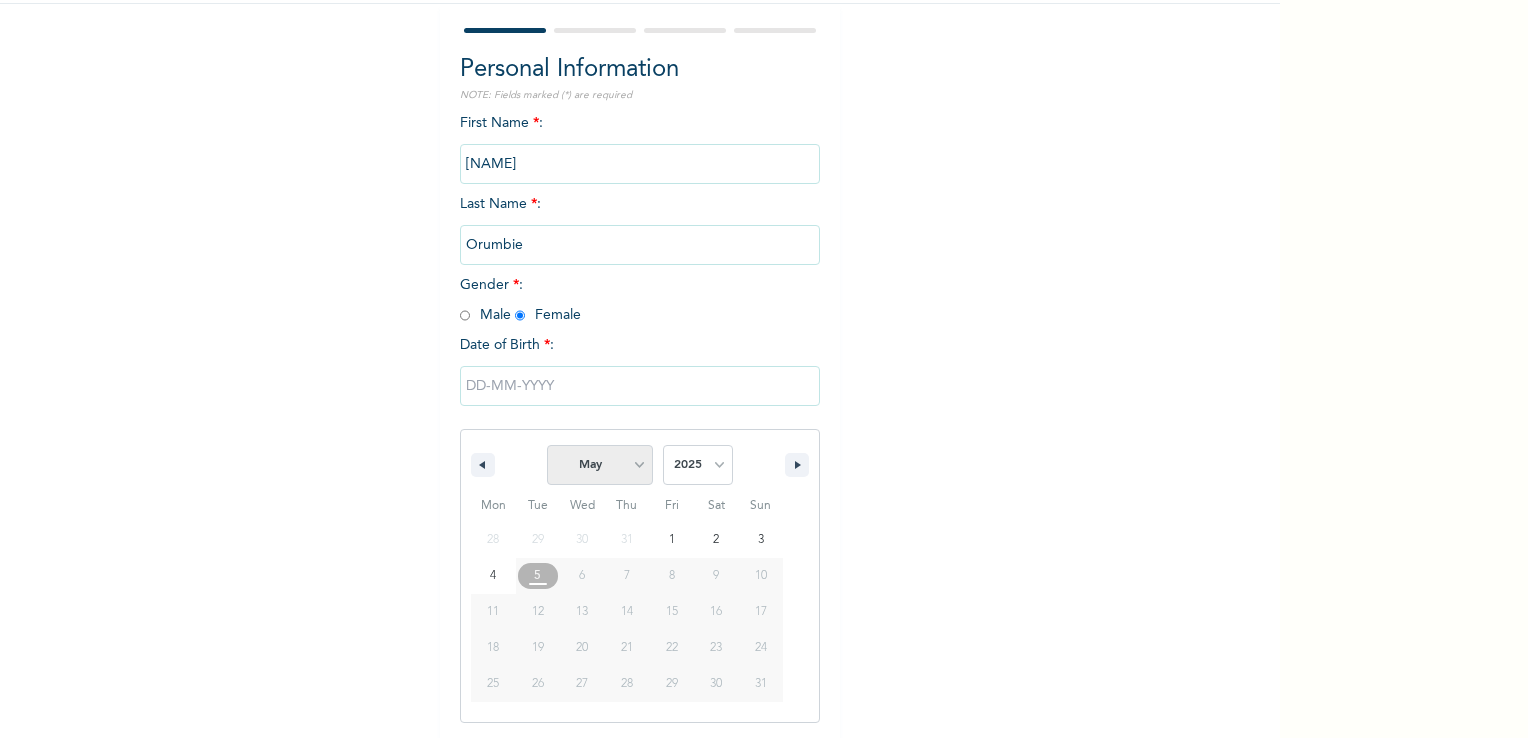 click on "January February March April May June July August September October November December" at bounding box center (600, 465) 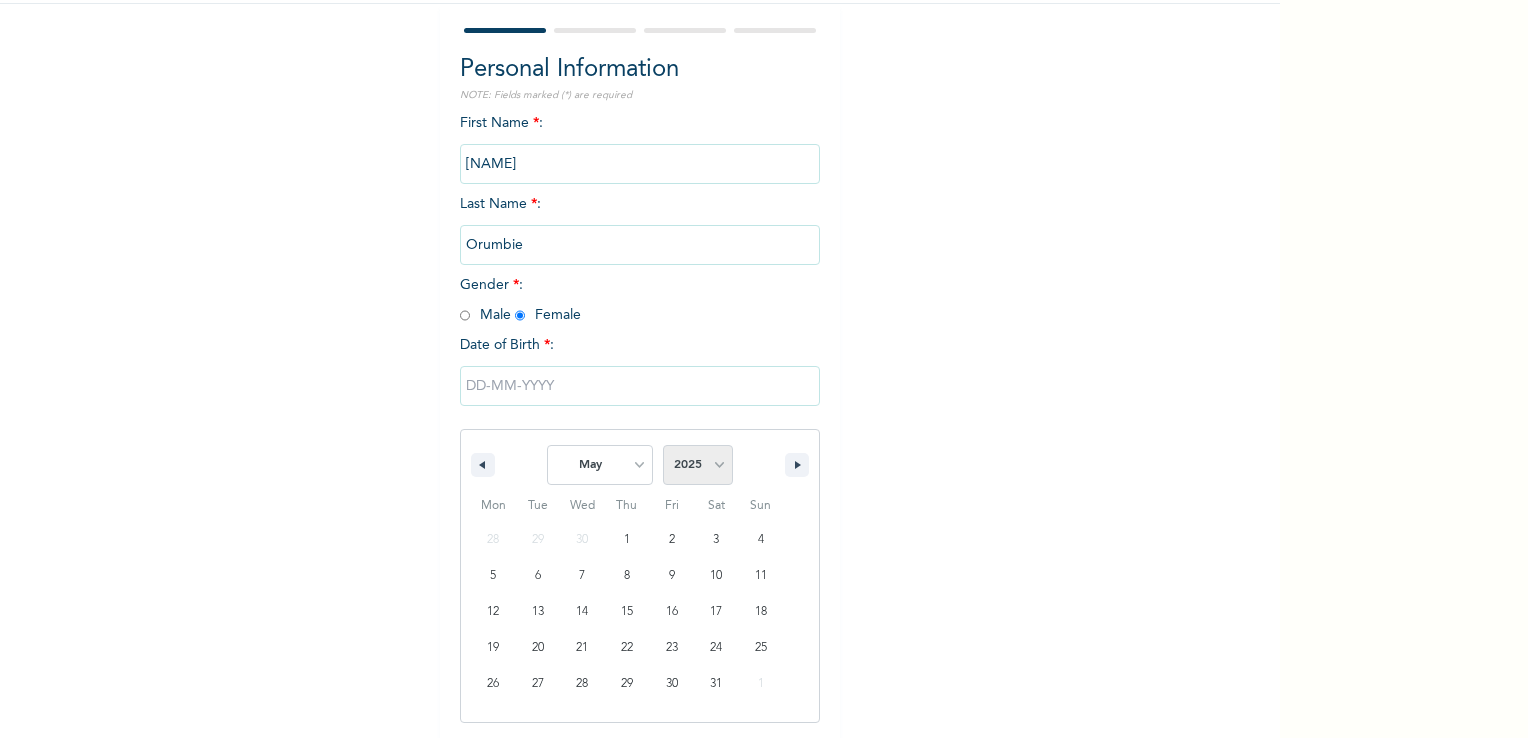 click on "2025 2024 2023 2022 2021 2020 2019 2018 2017 2016 2015 2014 2013 2012 2011 2010 2009 2008 2007 2006 2005 2004 2003 2002 2001 2000 1999 1998 1997 1996 1995 1994 1993 1992 1991 1990 1989 1988 1987 1986 1985 1984 1983 1982 1981 1980 1979 1978 1977 1976 1975 1974 1973 1972 1971 1970 1969 1968 1967 1966 1965 1964 1963 1962 1961 1960" at bounding box center (698, 465) 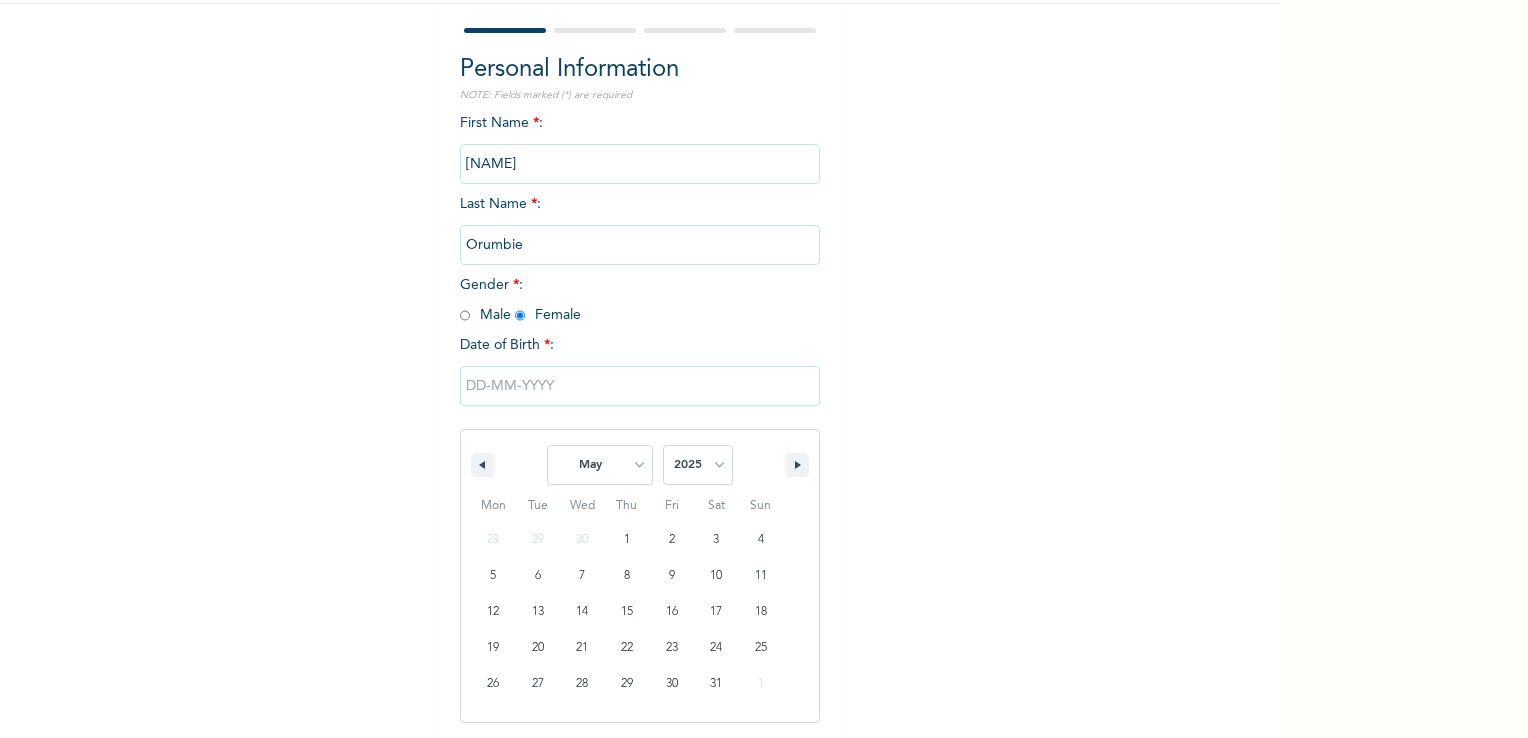 select on "1976" 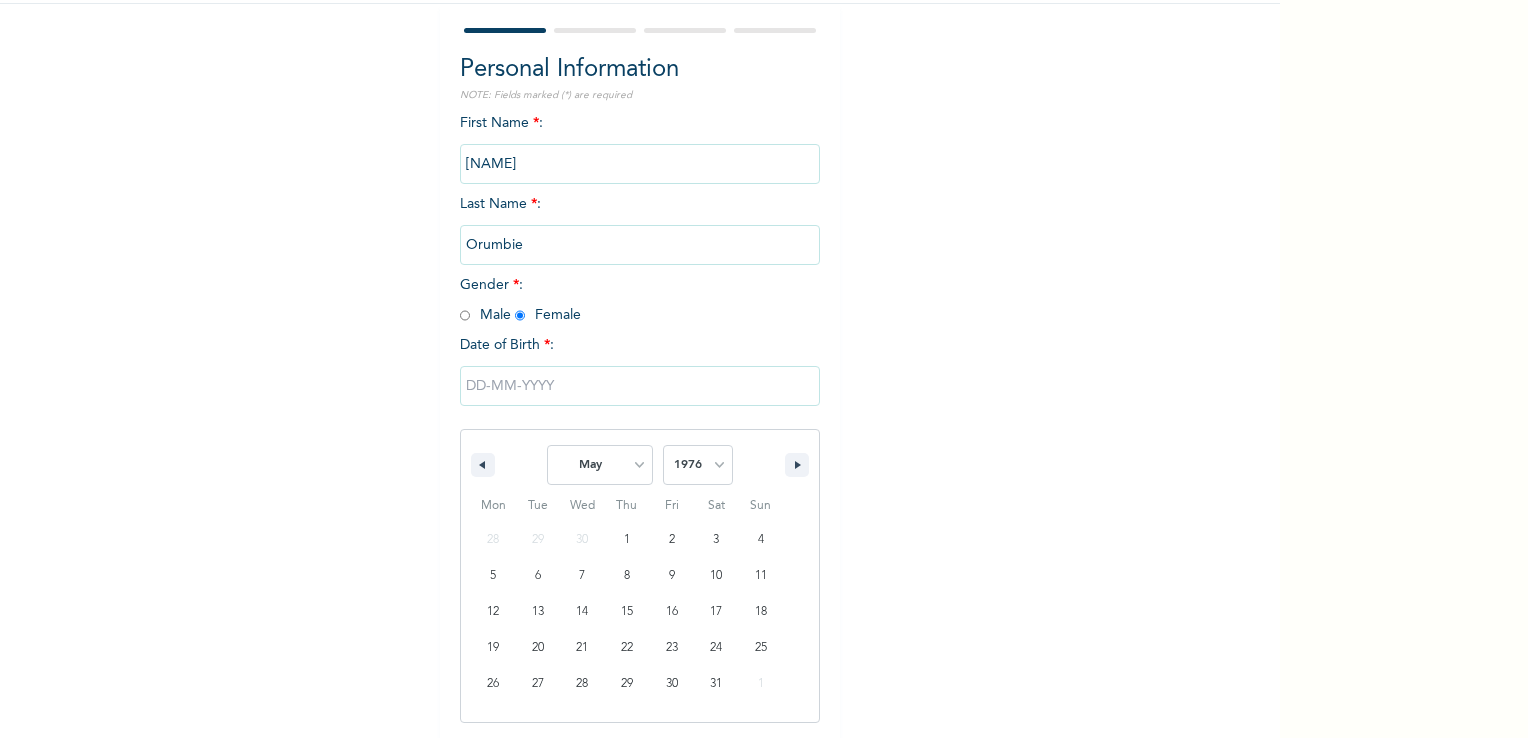 click on "2025 2024 2023 2022 2021 2020 2019 2018 2017 2016 2015 2014 2013 2012 2011 2010 2009 2008 2007 2006 2005 2004 2003 2002 2001 2000 1999 1998 1997 1996 1995 1994 1993 1992 1991 1990 1989 1988 1987 1986 1985 1984 1983 1982 1981 1980 1979 1978 1977 1976 1975 1974 1973 1972 1971 1970 1969 1968 1967 1966 1965 1964 1963 1962 1961 1960" at bounding box center [698, 465] 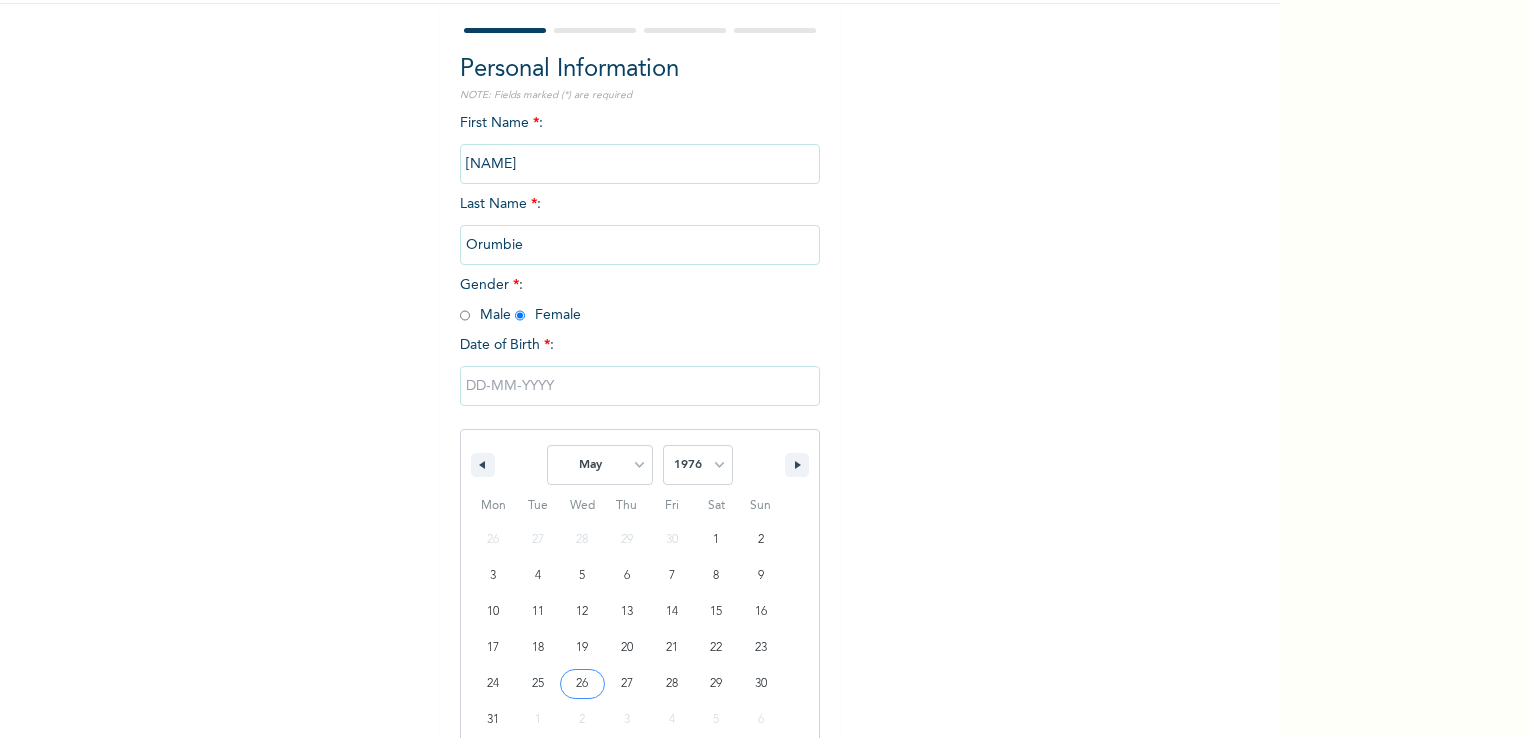 type on "[DATE]" 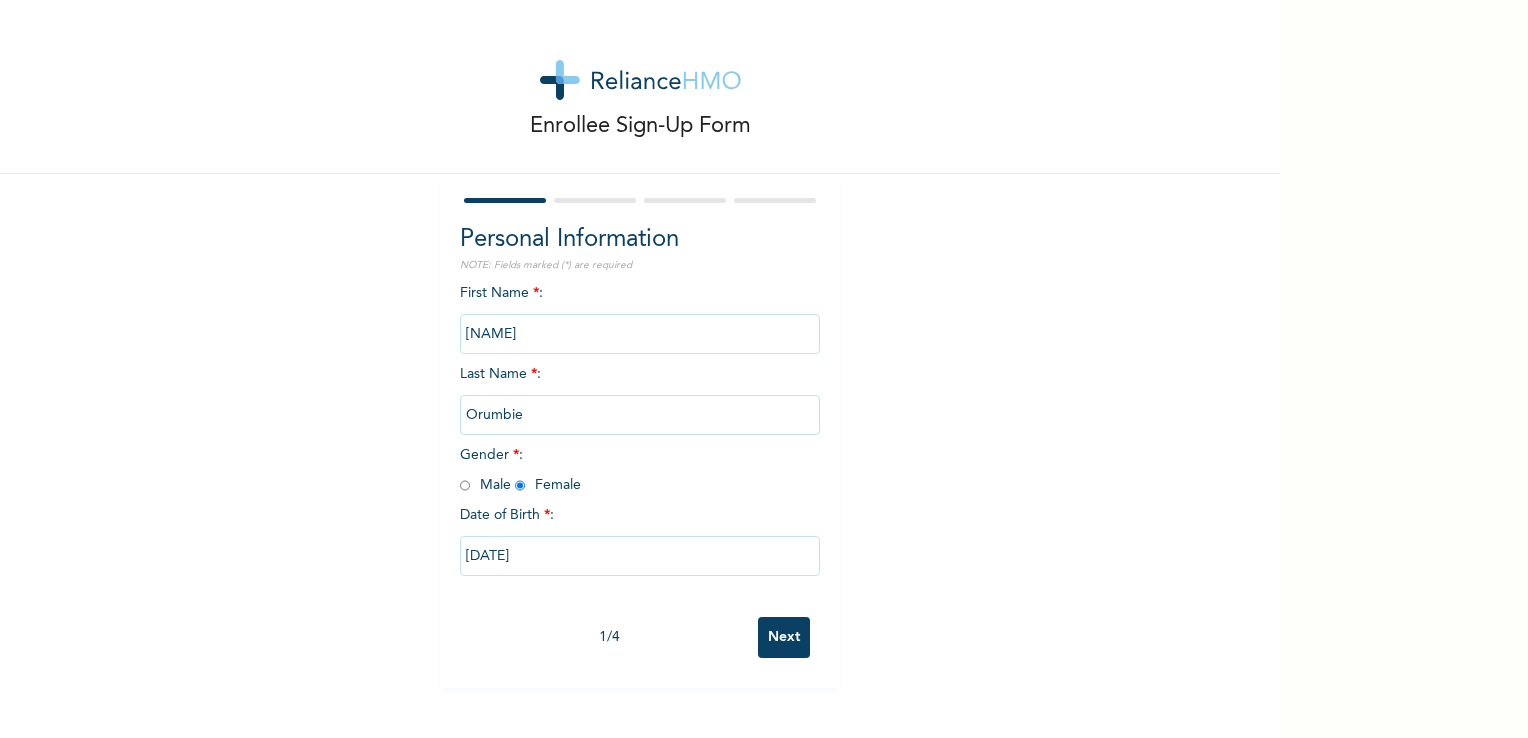 scroll, scrollTop: 0, scrollLeft: 0, axis: both 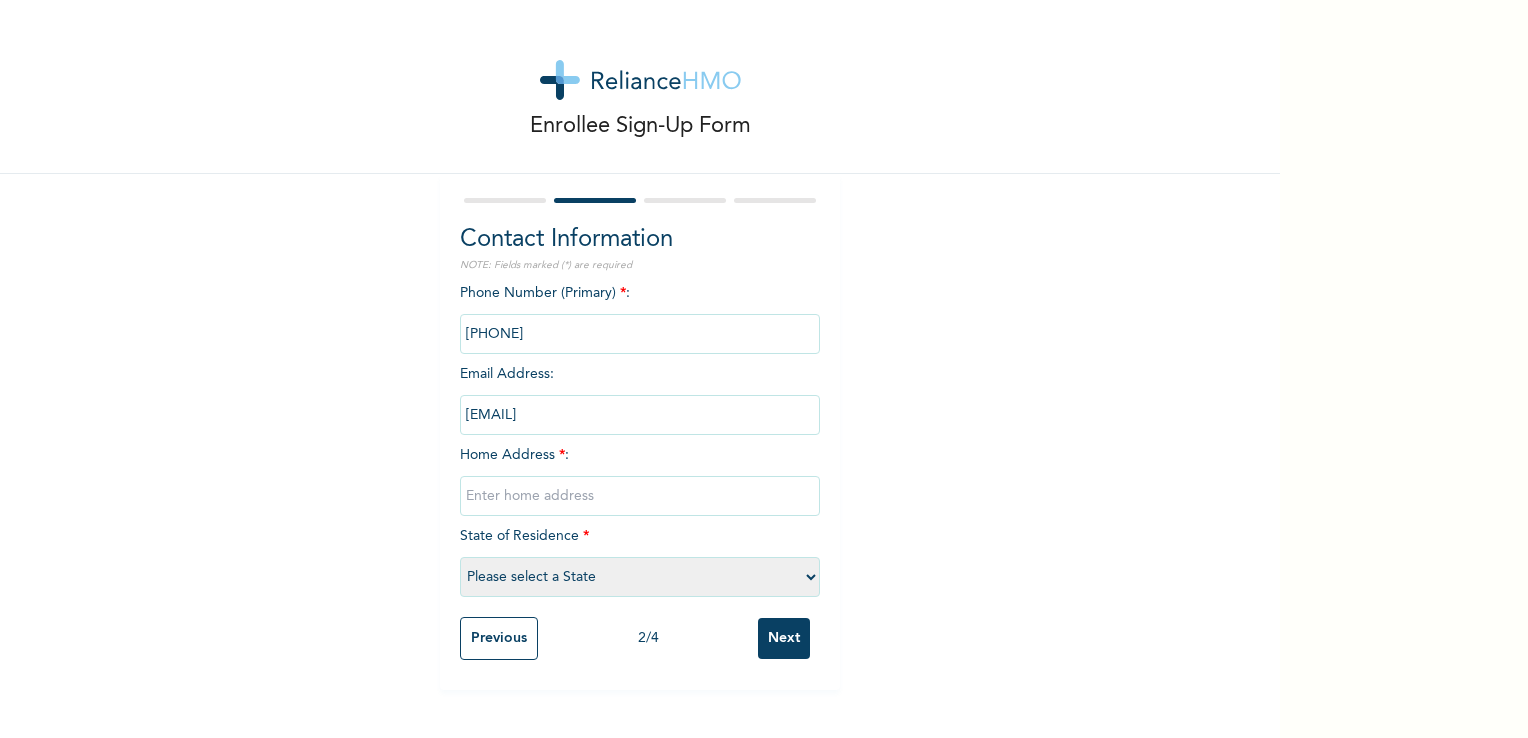 click at bounding box center (640, 334) 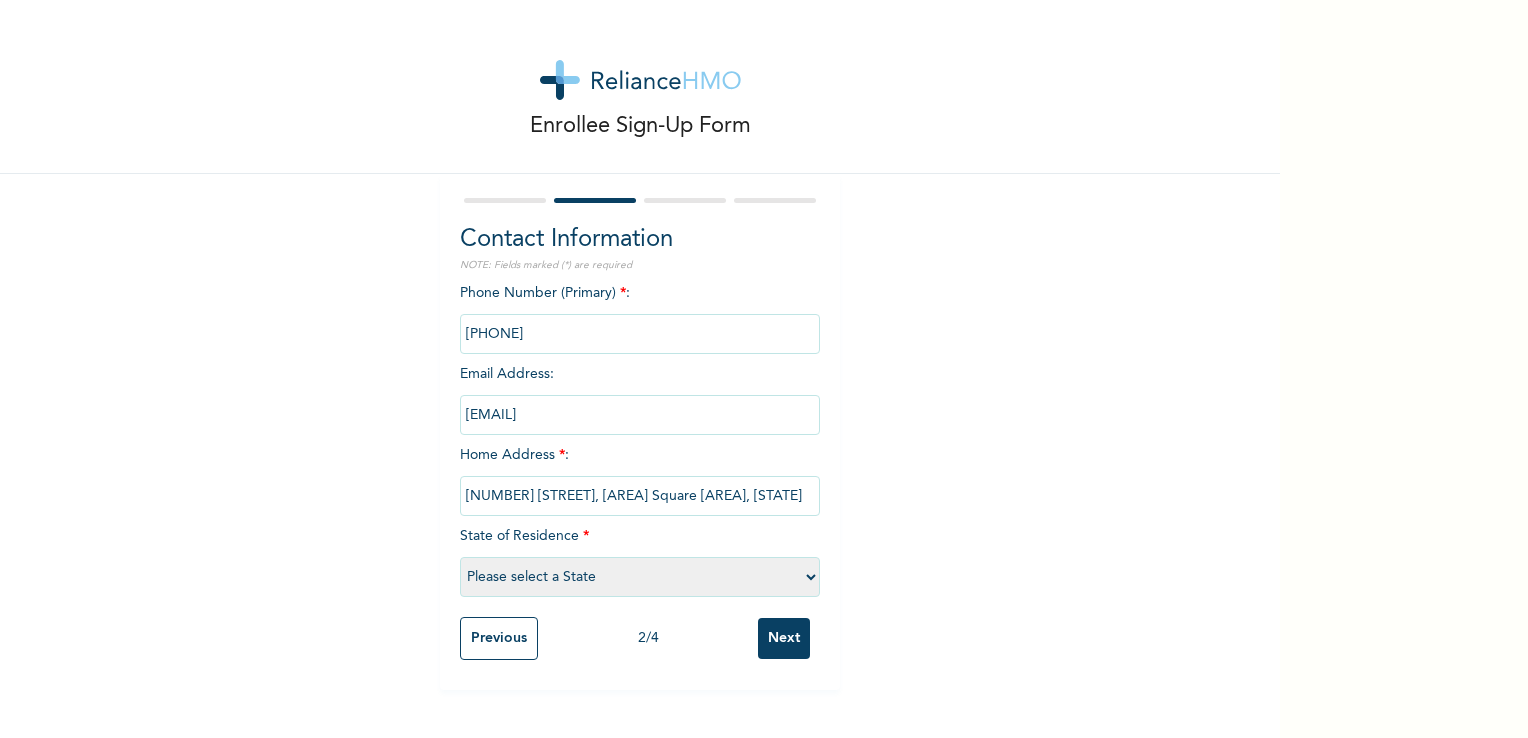 click on "Please select a State Abia Abuja (FCT) Adamawa Akwa Ibom Anambra Bauchi Bayelsa Benue Borno Cross River Delta Ebonyi Edo Ekiti Enugu Gombe Imo Jigawa Kaduna Kano Katsina Kebbi Kogi Kwara Lagos Nasarawa Niger Ogun Ondo Osun Oyo Plateau Rivers Sokoto Taraba Yobe Zamfara" at bounding box center (640, 577) 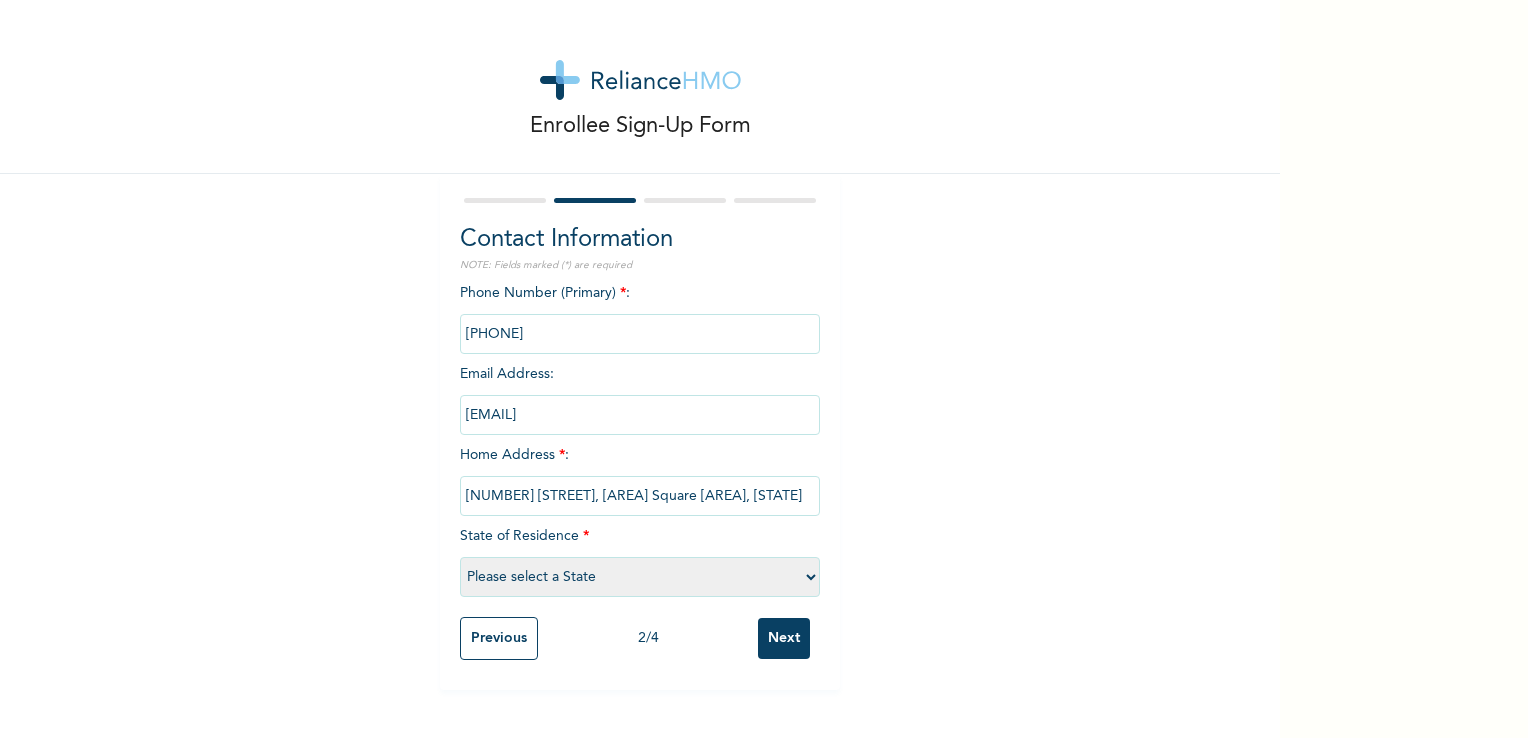 select on "33" 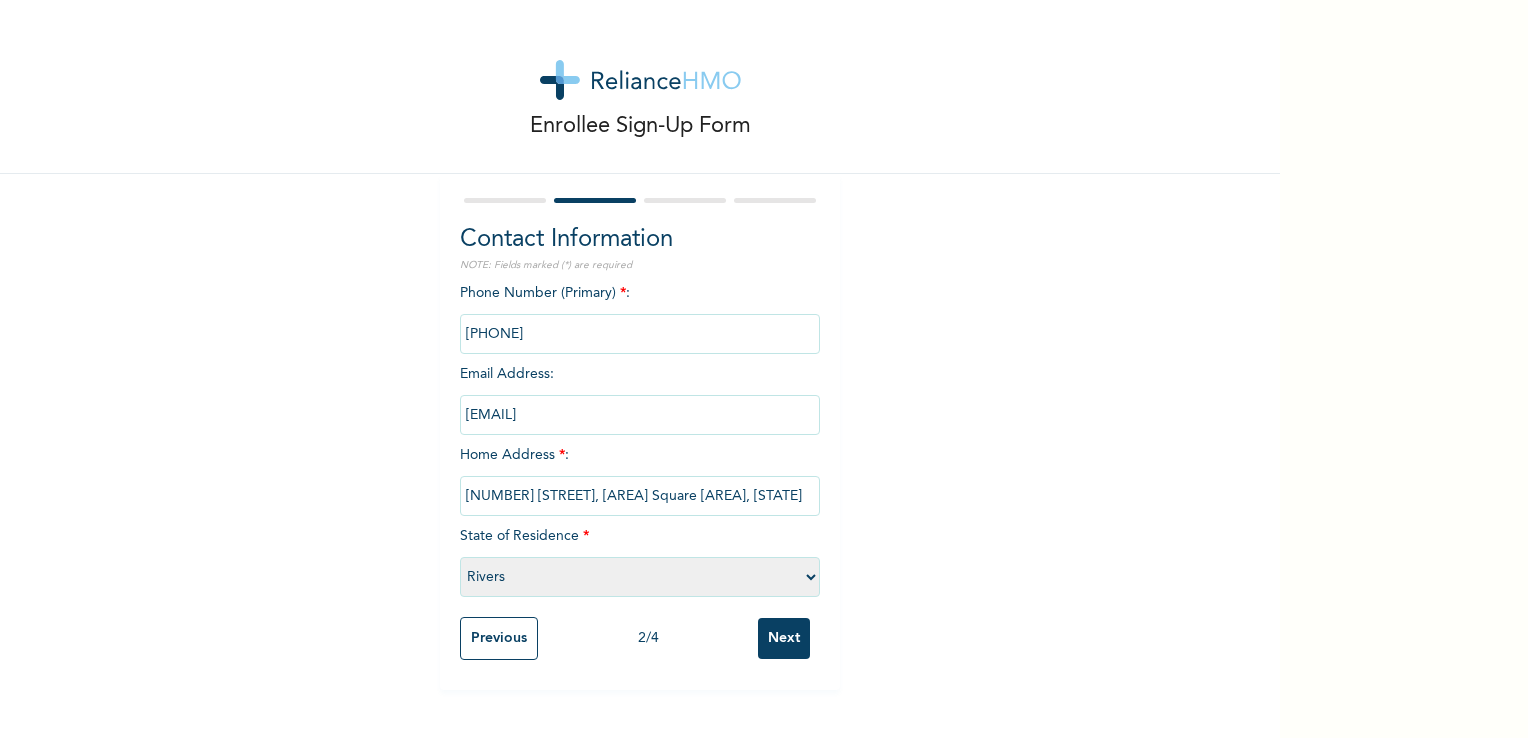 click on "Please select a State Abia Abuja (FCT) Adamawa Akwa Ibom Anambra Bauchi Bayelsa Benue Borno Cross River Delta Ebonyi Edo Ekiti Enugu Gombe Imo Jigawa Kaduna Kano Katsina Kebbi Kogi Kwara Lagos Nasarawa Niger Ogun Ondo Osun Oyo Plateau Rivers Sokoto Taraba Yobe Zamfara" at bounding box center [640, 577] 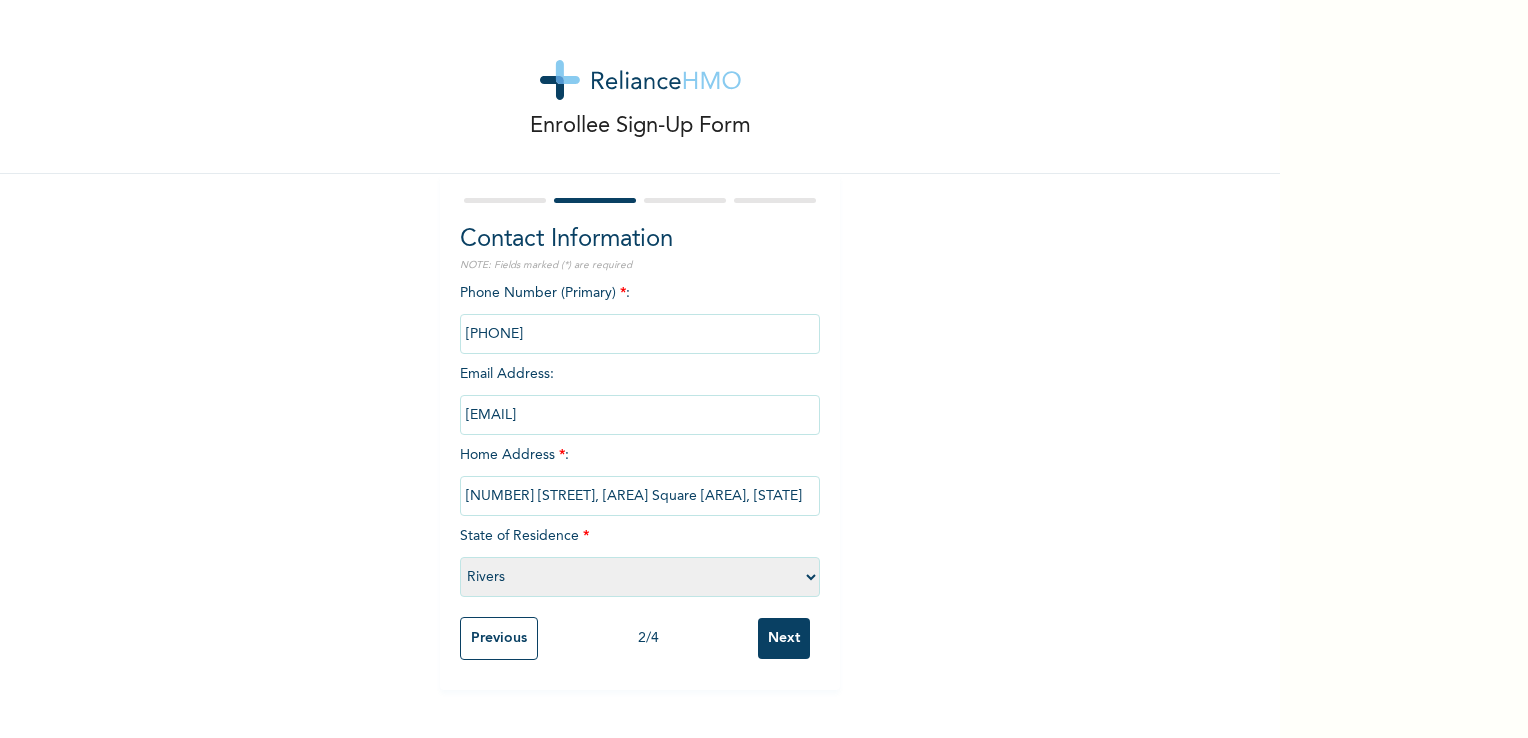 click on "*" at bounding box center (623, 293) 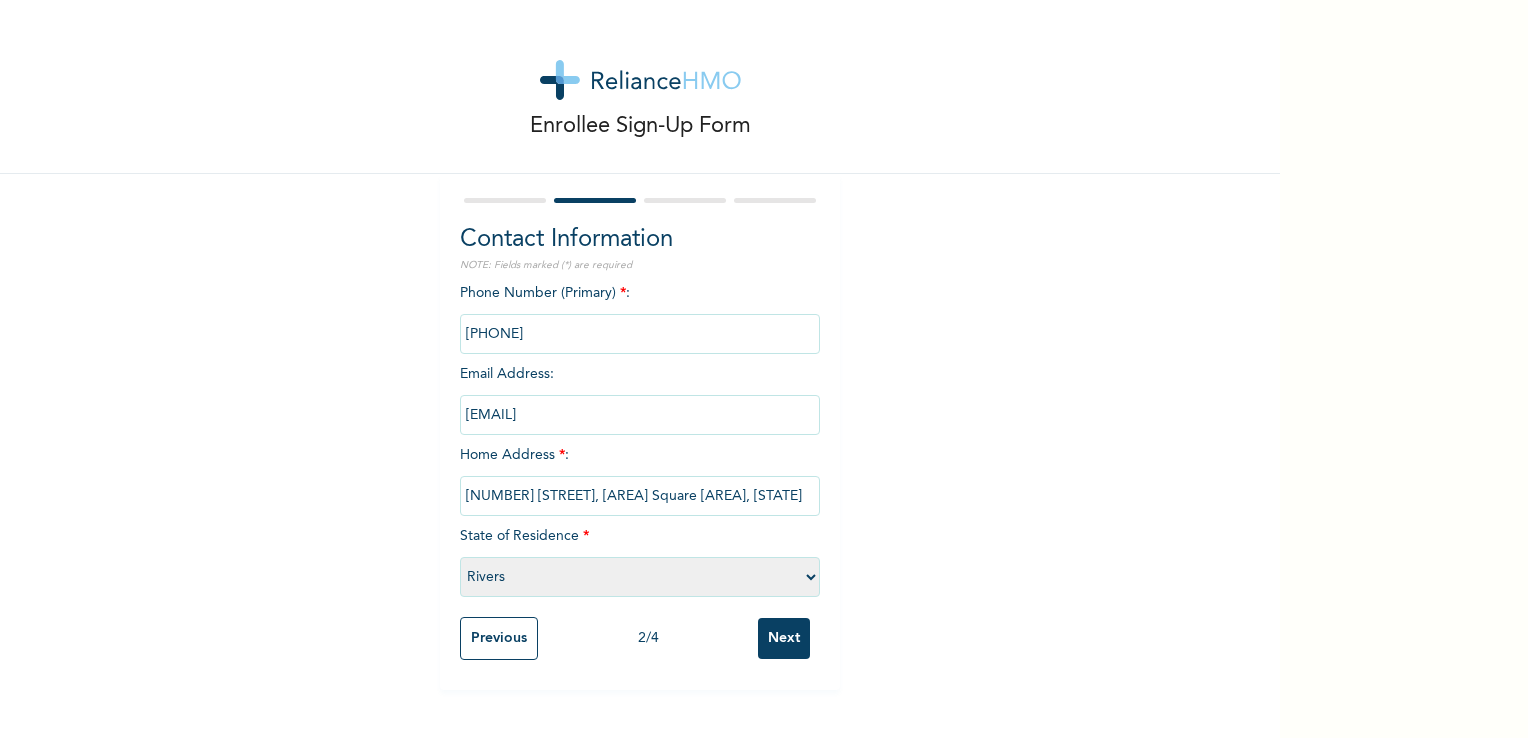 click at bounding box center [640, 334] 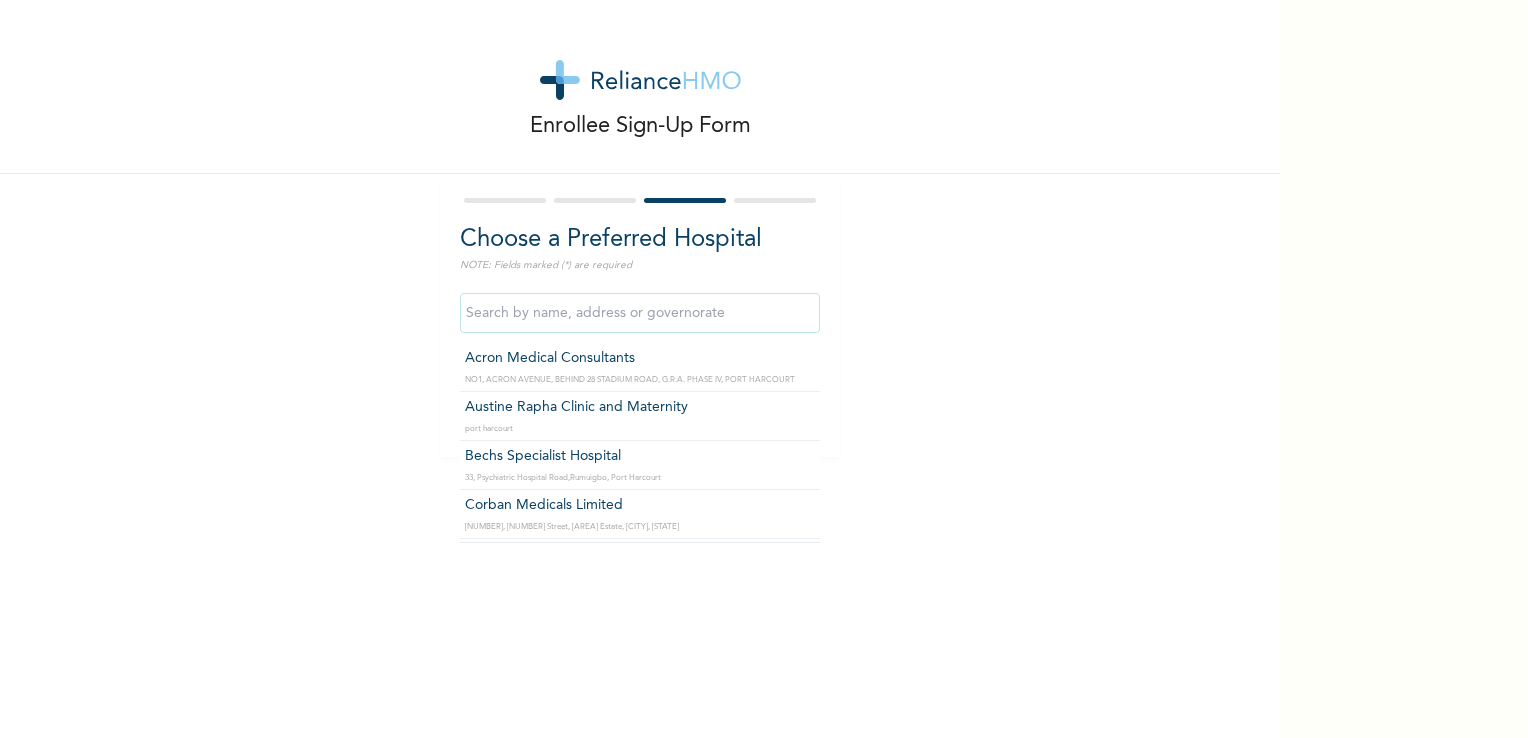 click at bounding box center [640, 313] 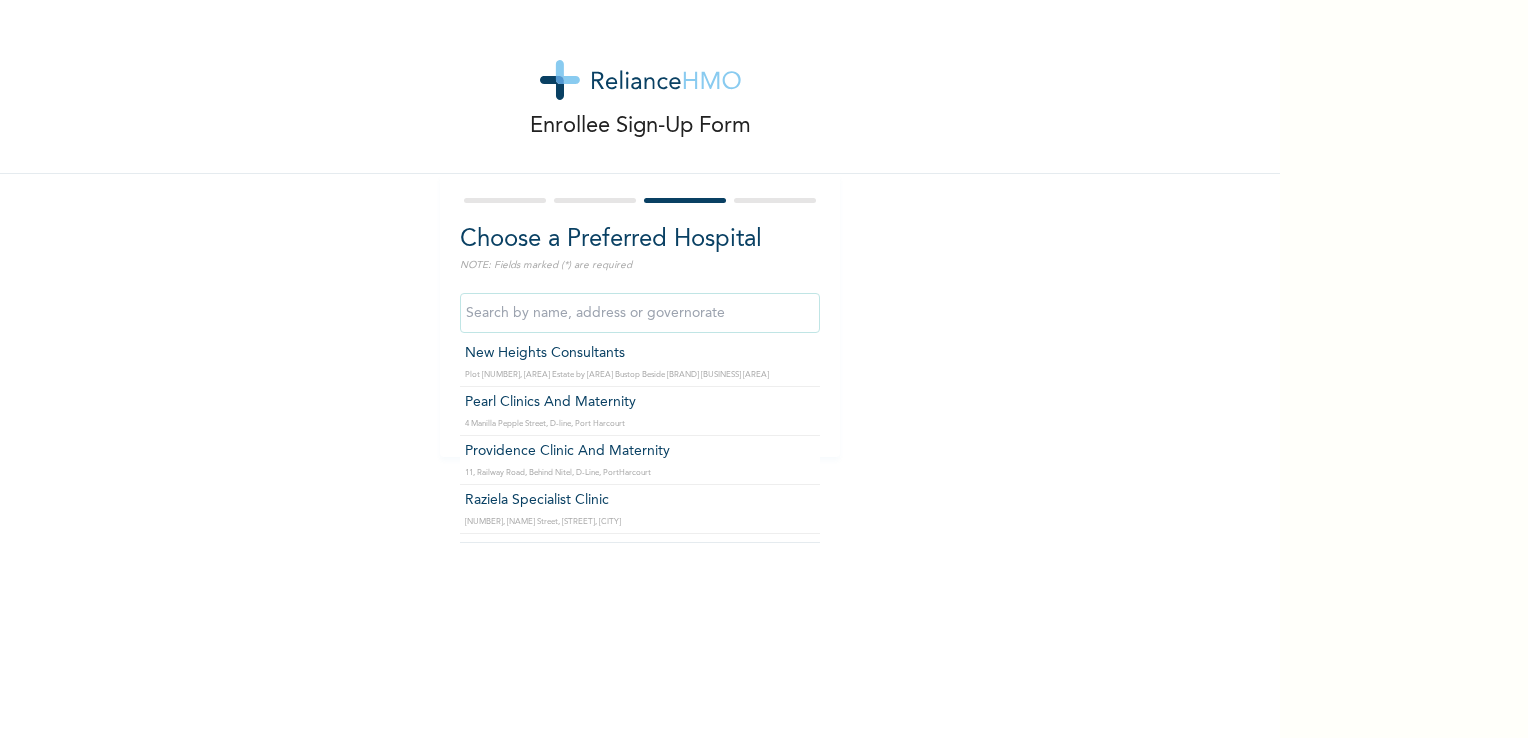 scroll, scrollTop: 320, scrollLeft: 0, axis: vertical 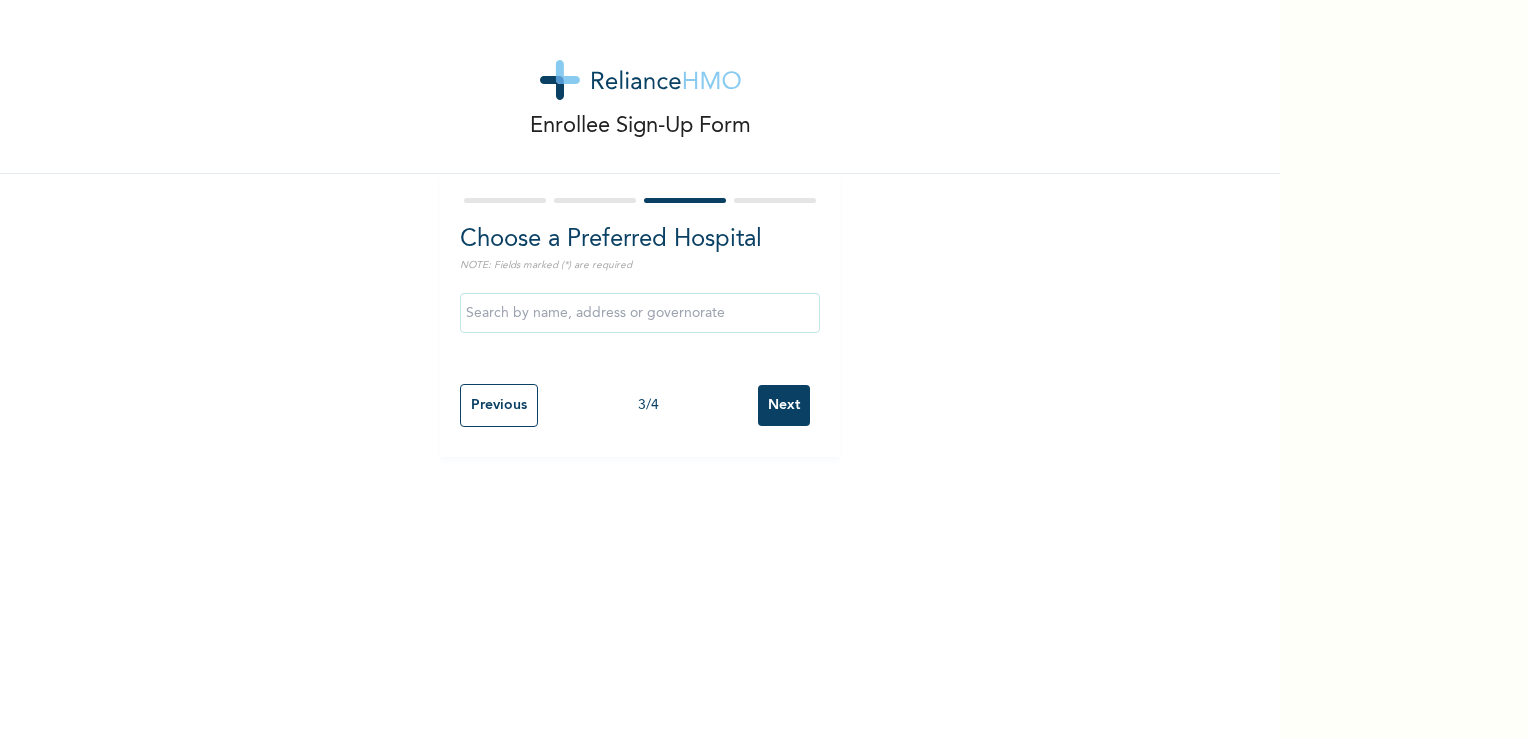 click on "Enrollee Sign-Up Form Choose a Preferred Hospital NOTE: Fields marked (*) are required Previous 3  / 4 Next" at bounding box center [764, 369] 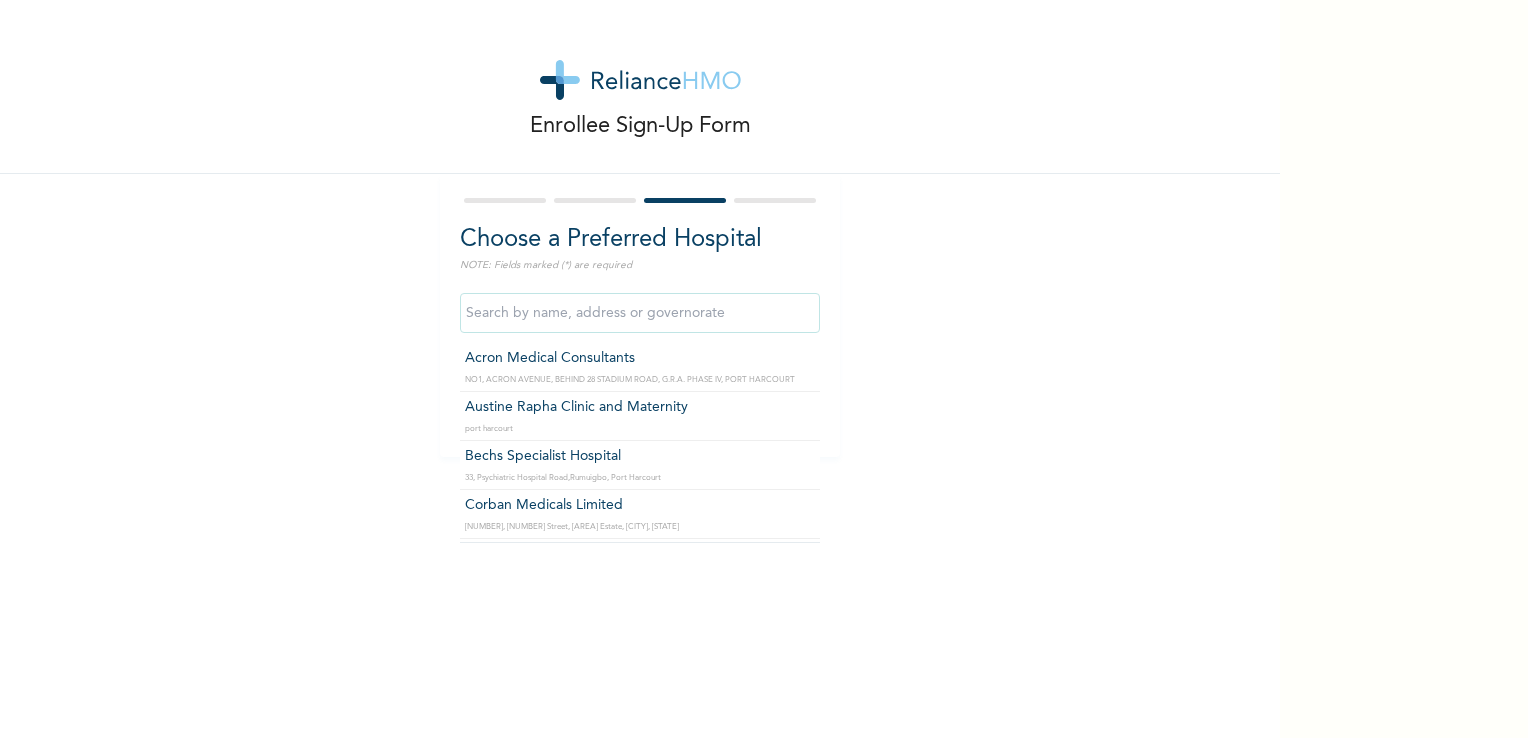 click at bounding box center (640, 313) 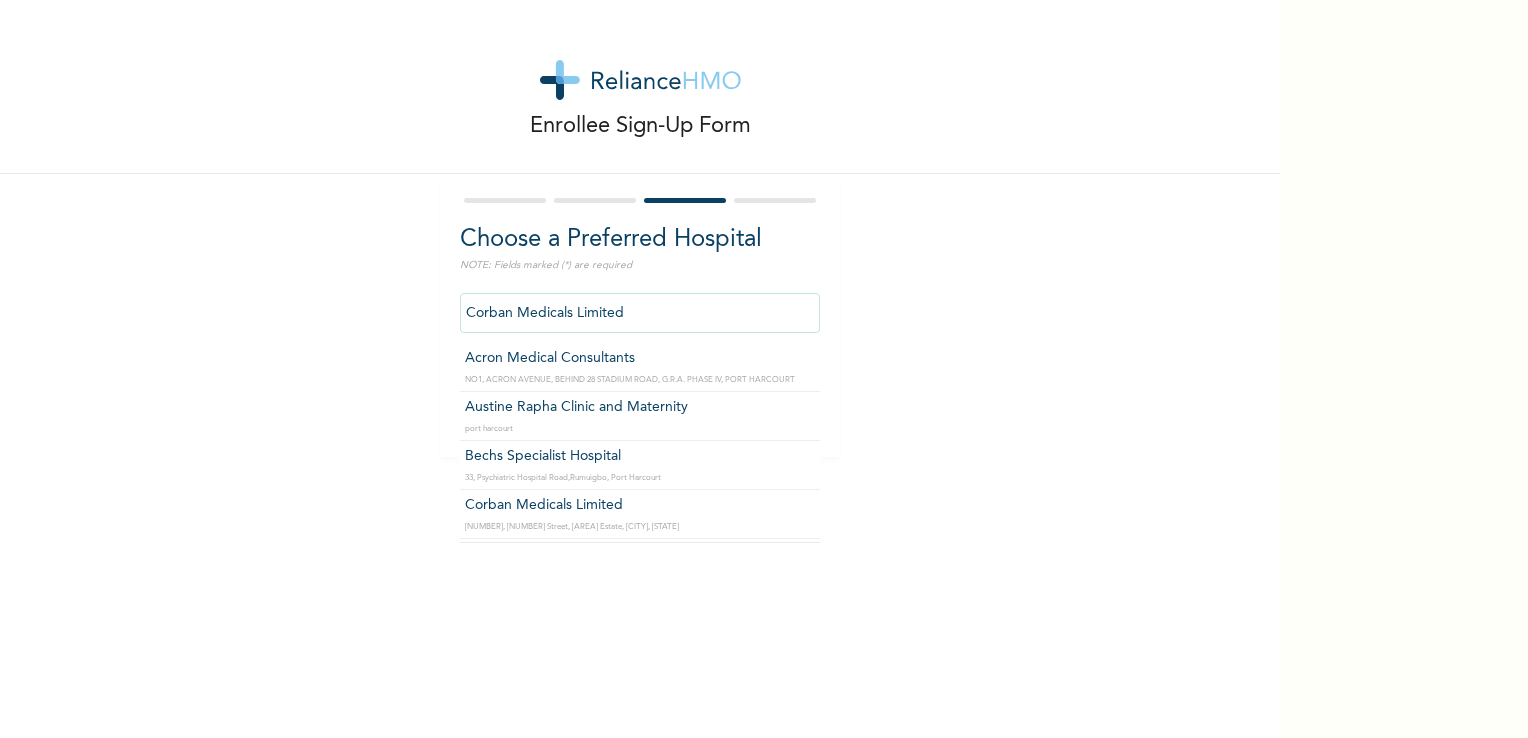 click on "Corban Medicals Limited" at bounding box center [640, 313] 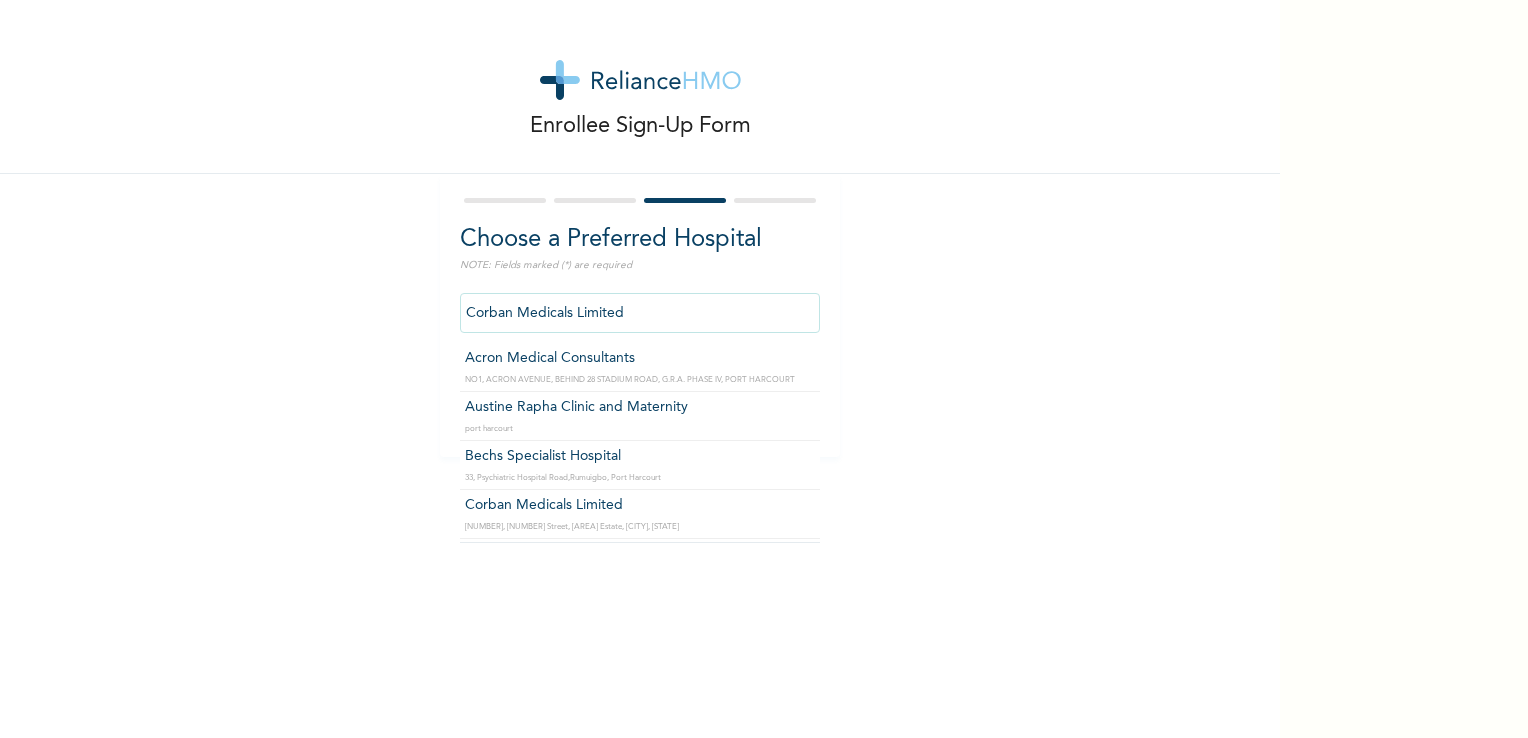 click on "Corban Medicals Limited" at bounding box center (640, 313) 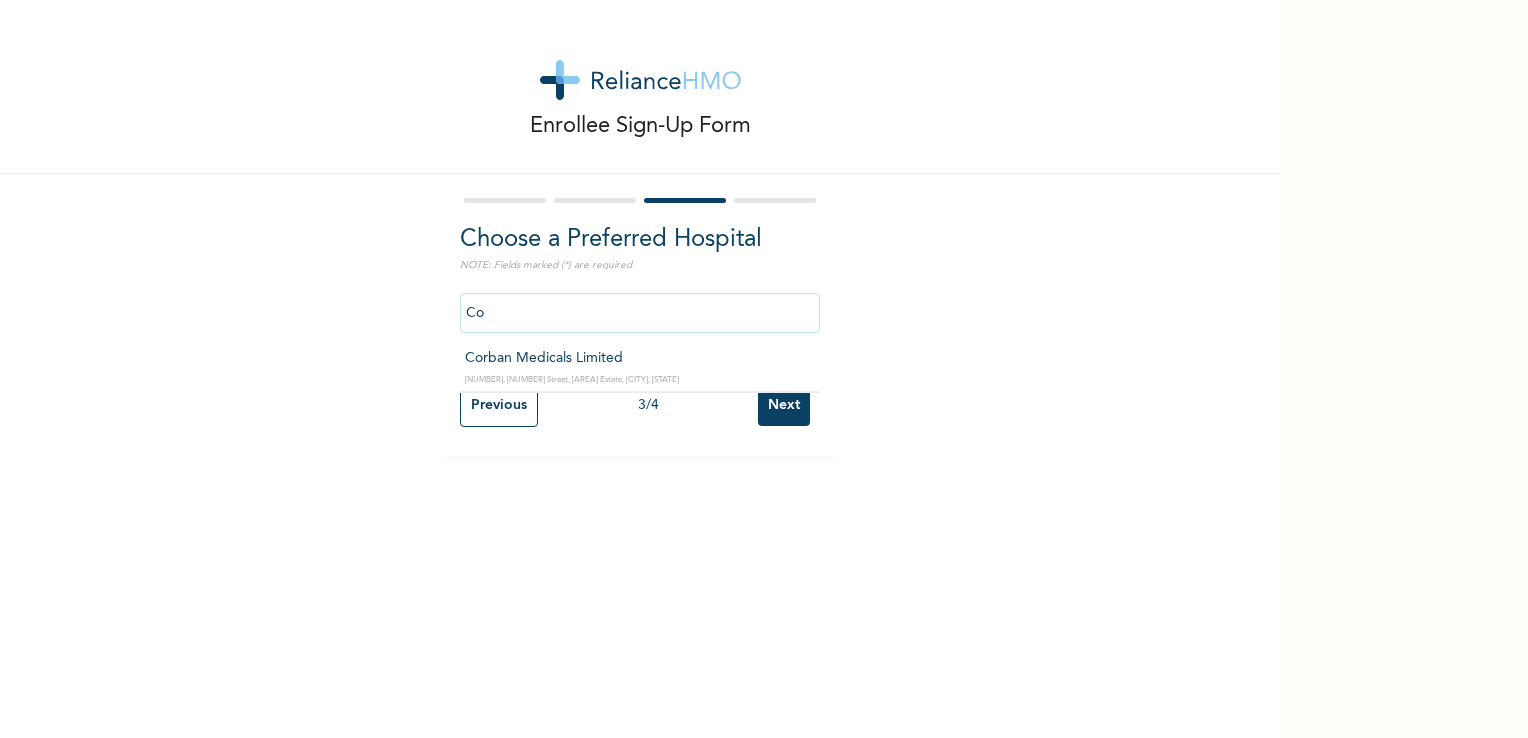 type on "C" 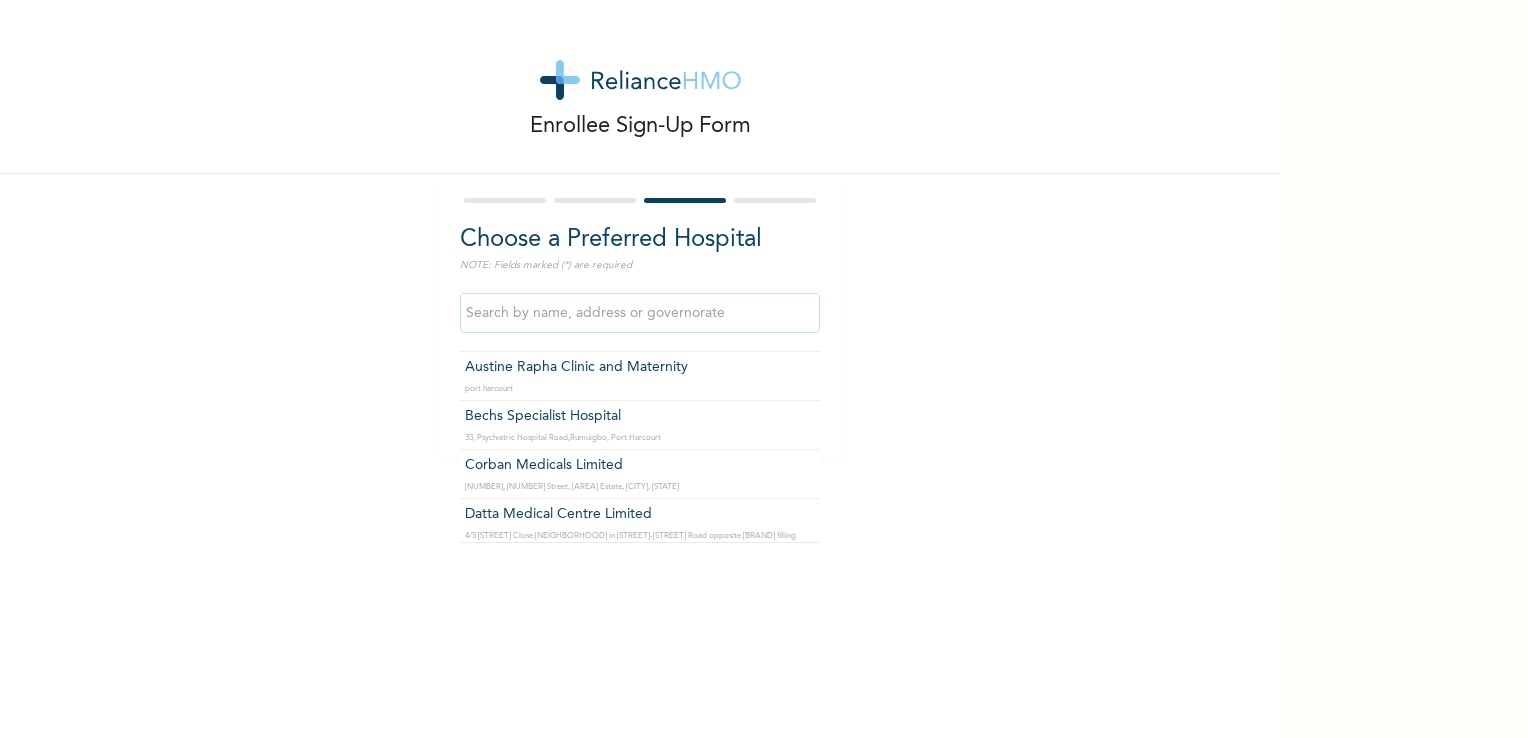 scroll, scrollTop: 80, scrollLeft: 0, axis: vertical 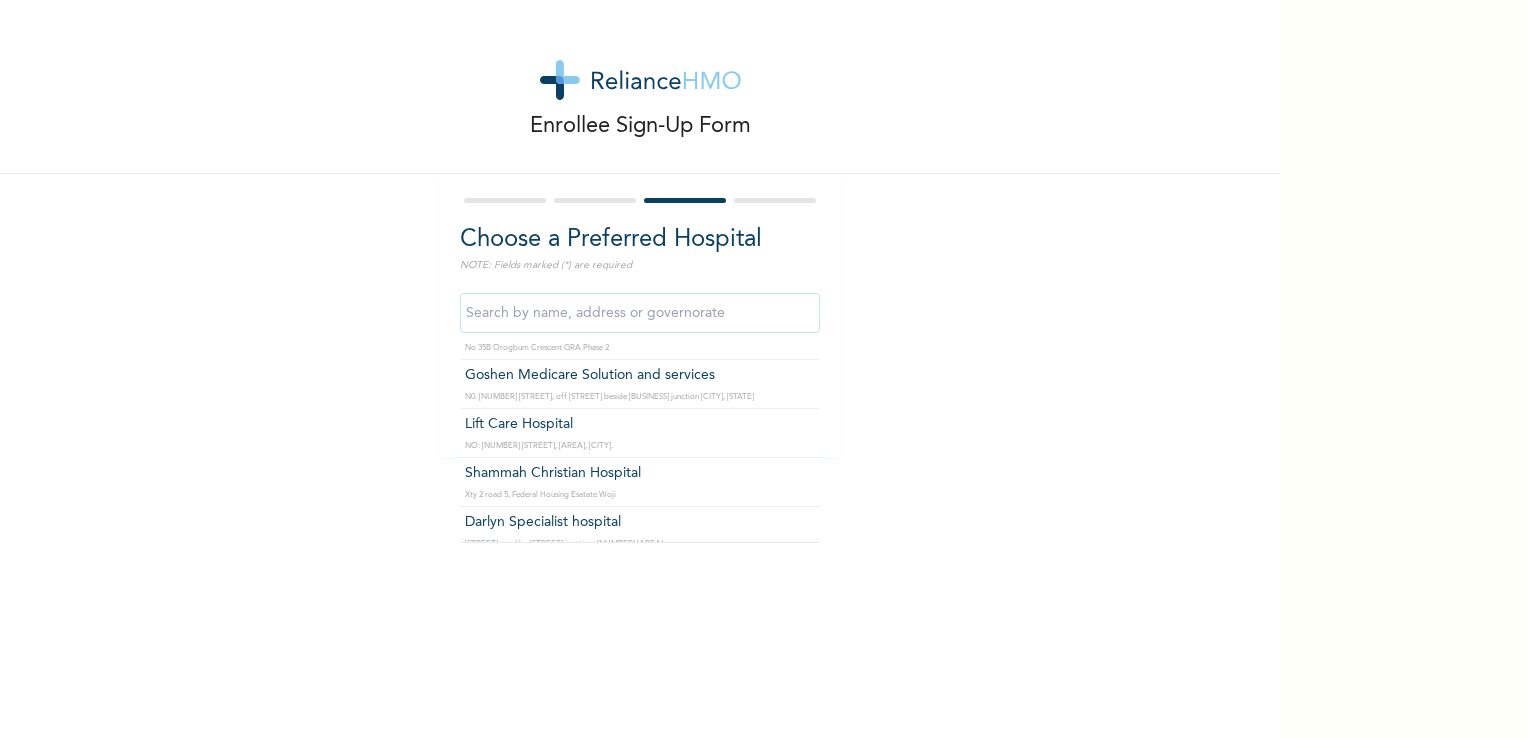 click at bounding box center (640, 313) 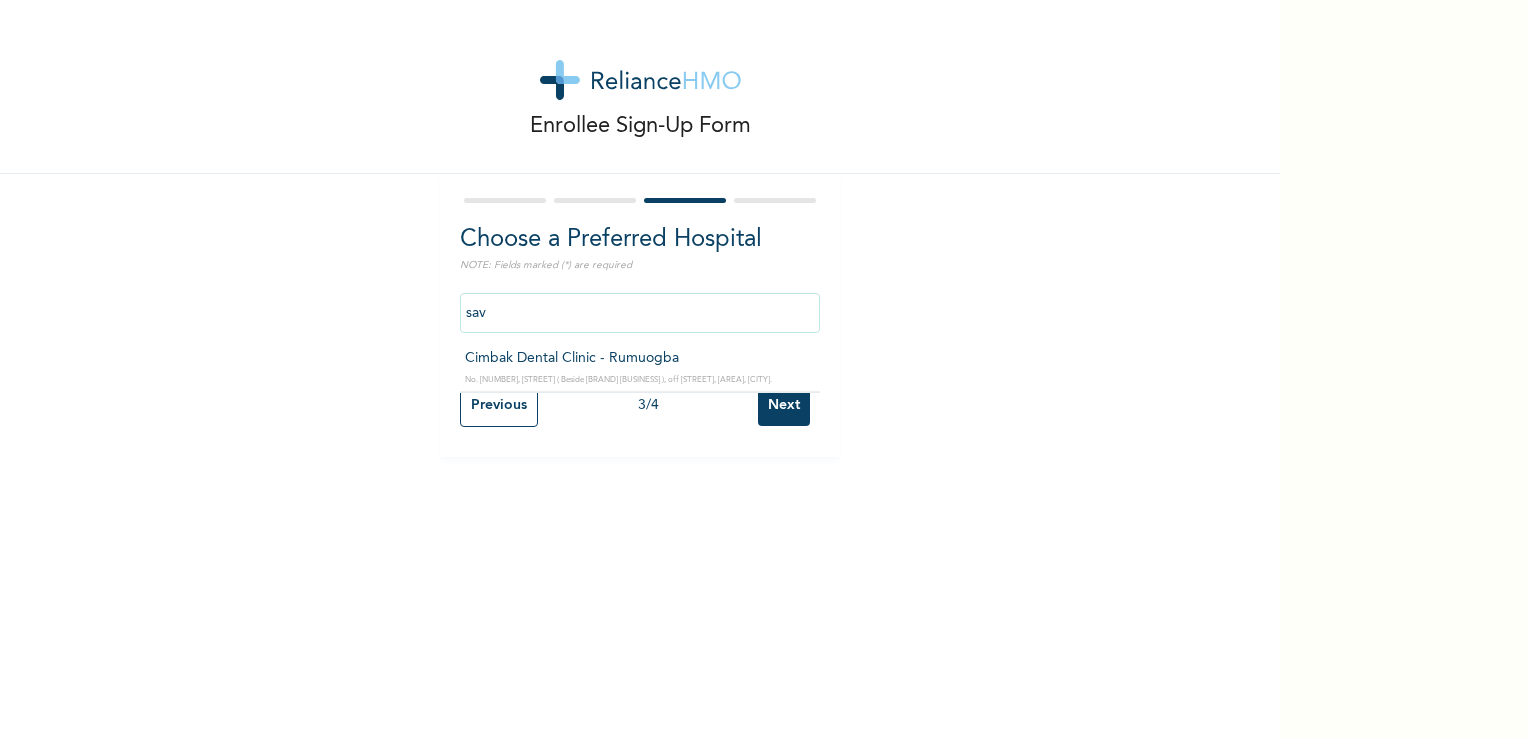 scroll, scrollTop: 0, scrollLeft: 0, axis: both 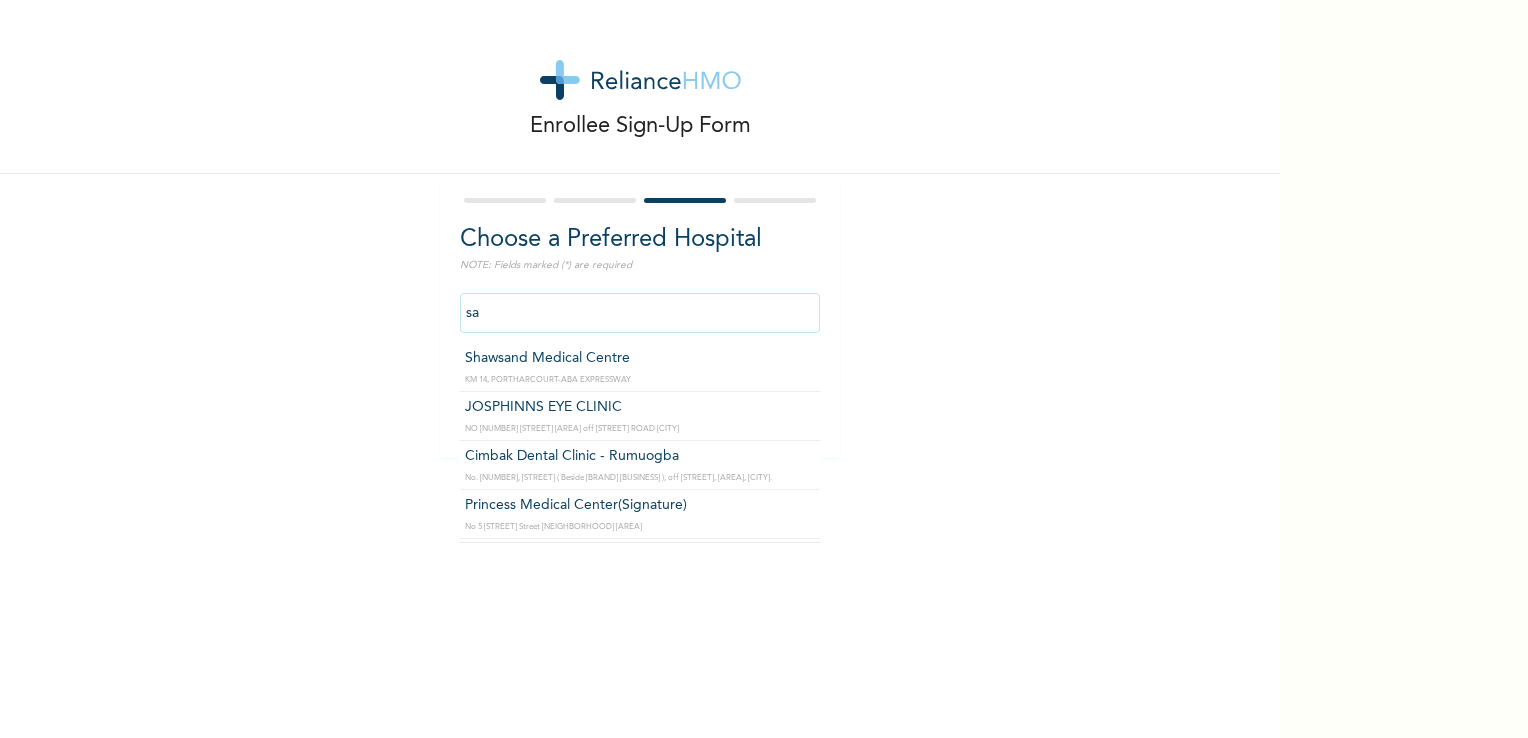 type on "s" 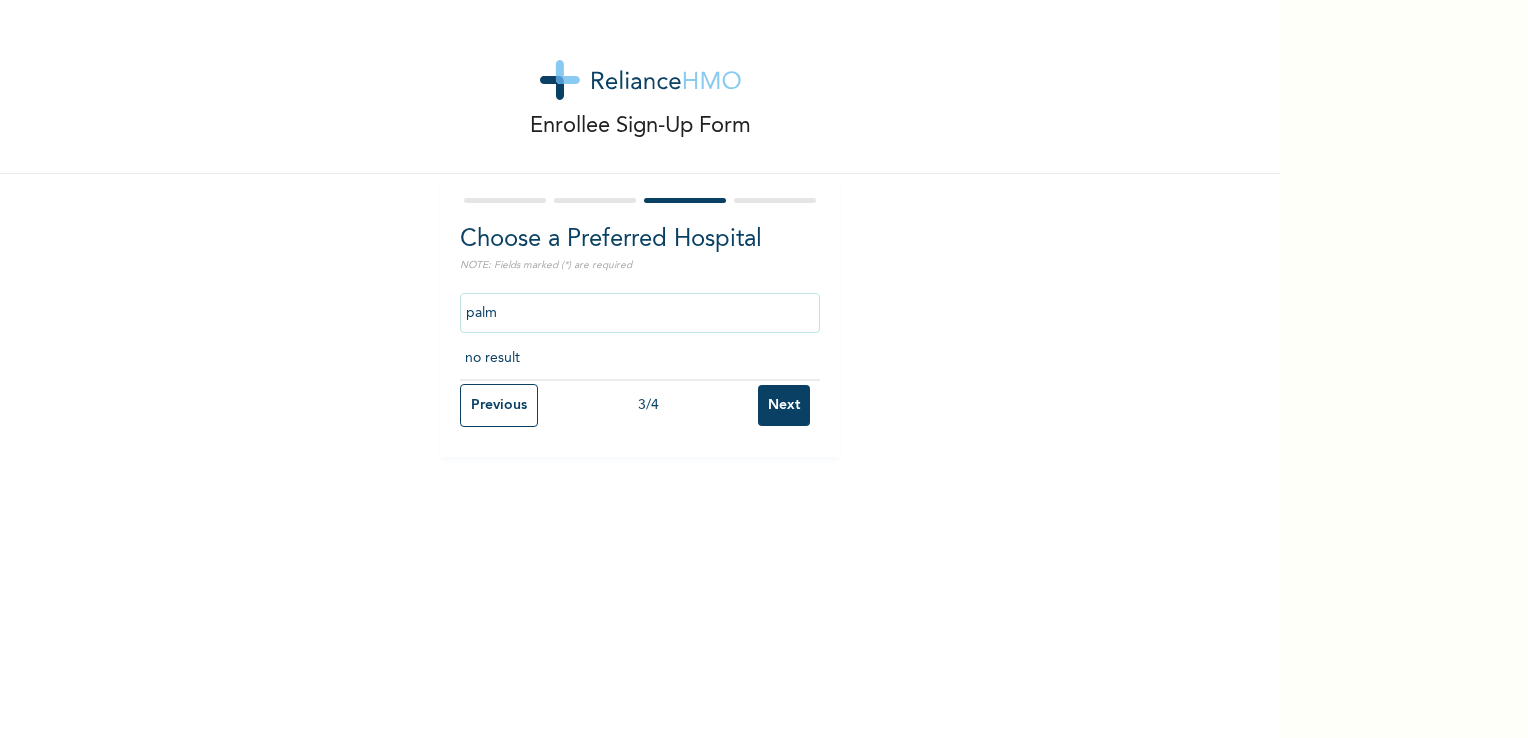 type on "palm" 